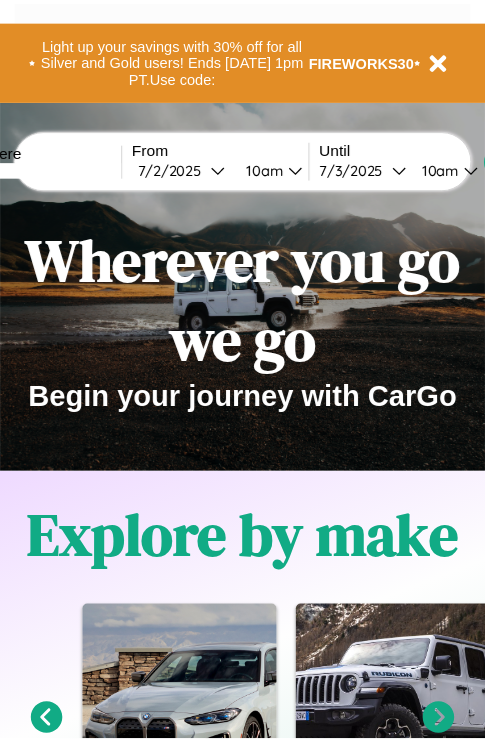 scroll, scrollTop: 0, scrollLeft: 0, axis: both 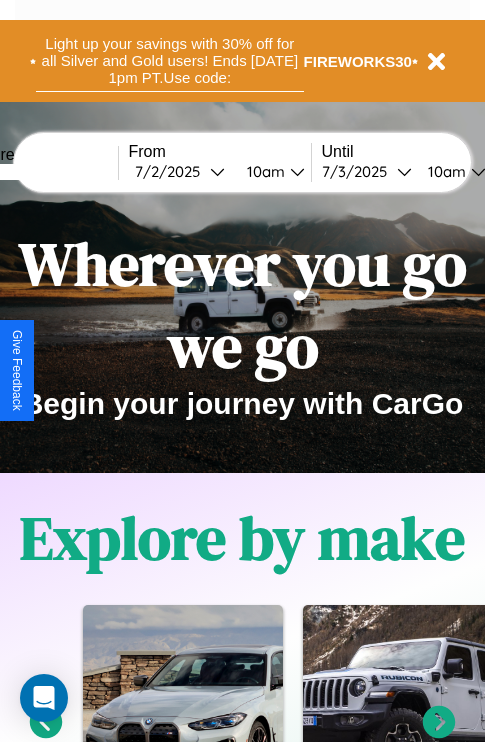 click on "Light up your savings with 30% off for all Silver and Gold users! Ends [DATE] 1pm PT.  Use code:" at bounding box center [170, 61] 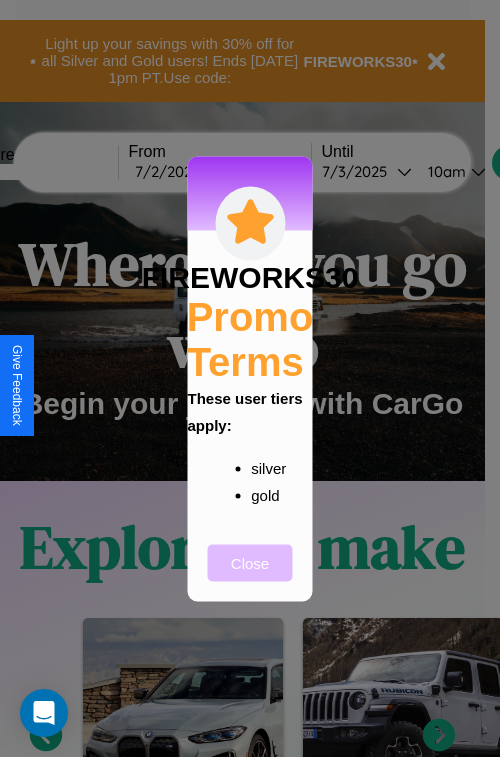 click on "Close" at bounding box center (250, 562) 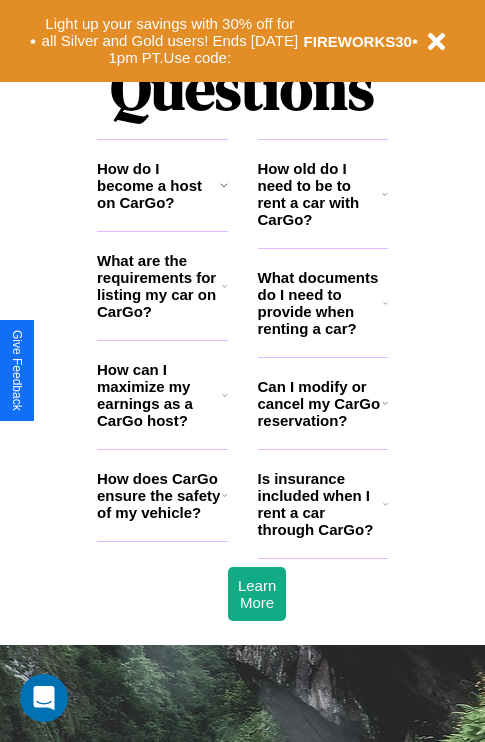 scroll, scrollTop: 2423, scrollLeft: 0, axis: vertical 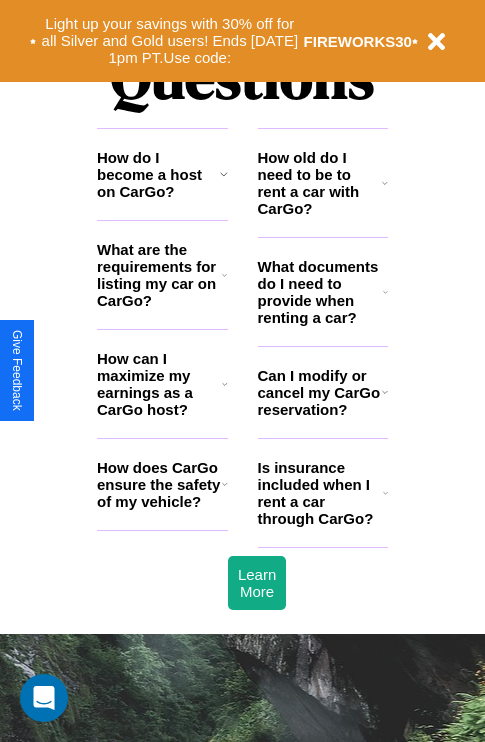 click on "What documents do I need to provide when renting a car?" at bounding box center (321, 292) 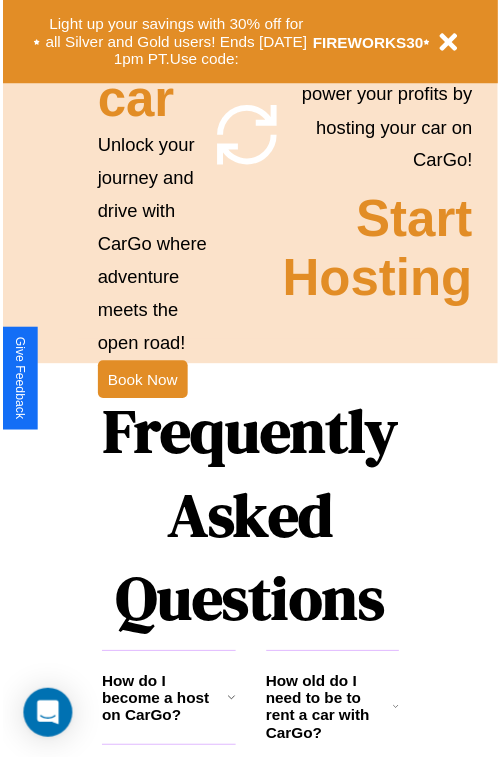 scroll, scrollTop: 0, scrollLeft: 0, axis: both 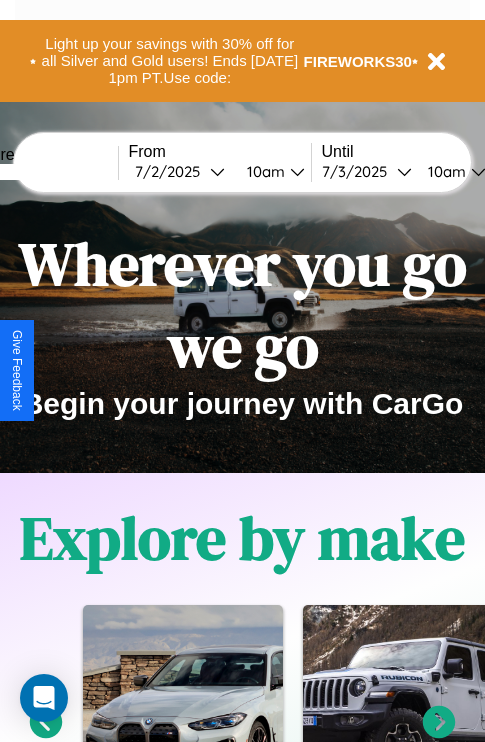 click at bounding box center [43, 172] 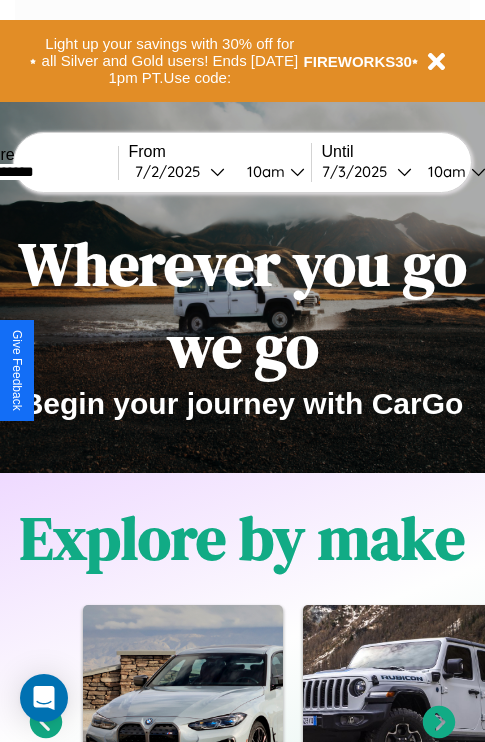 type on "**********" 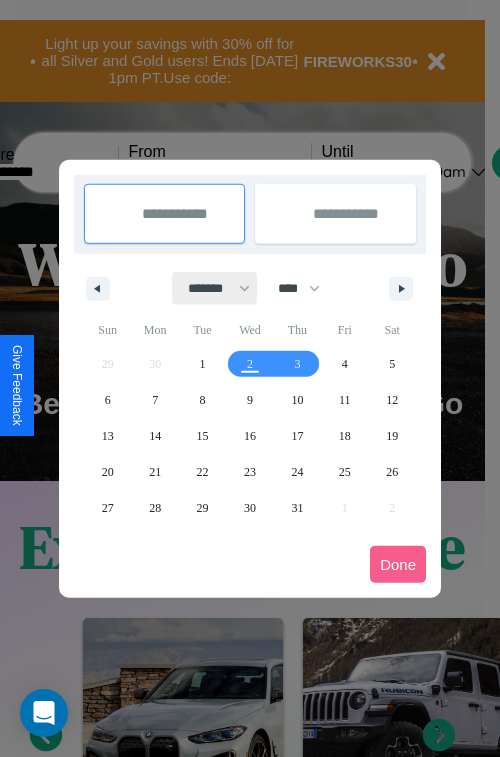 click on "******* ******** ***** ***** *** **** **** ****** ********* ******* ******** ********" at bounding box center (215, 288) 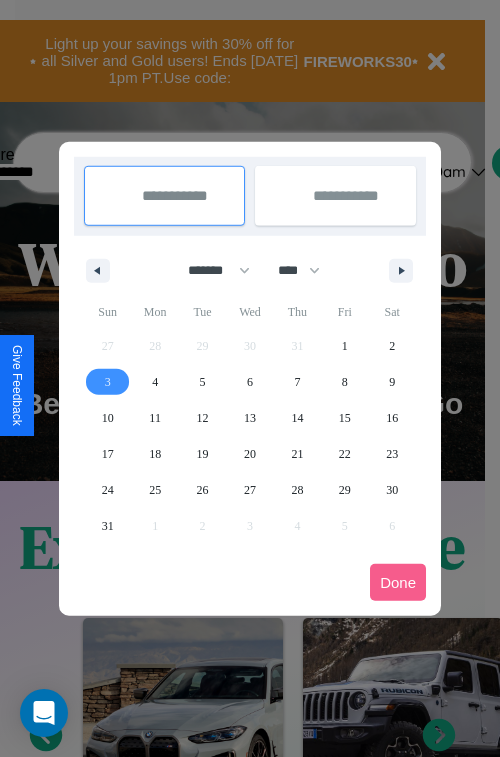click on "3" at bounding box center [108, 382] 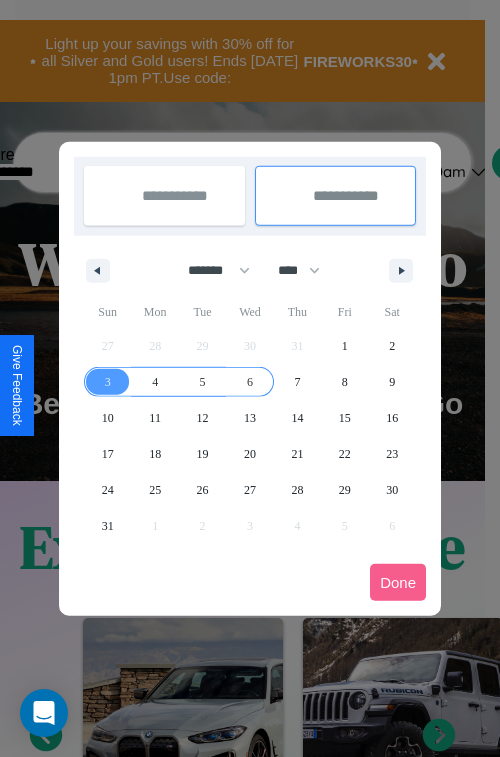 click on "6" at bounding box center (250, 382) 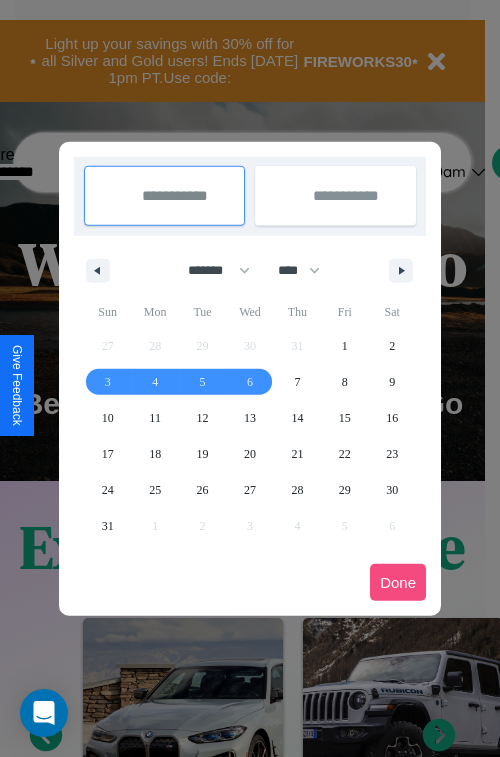 click on "Done" at bounding box center (398, 582) 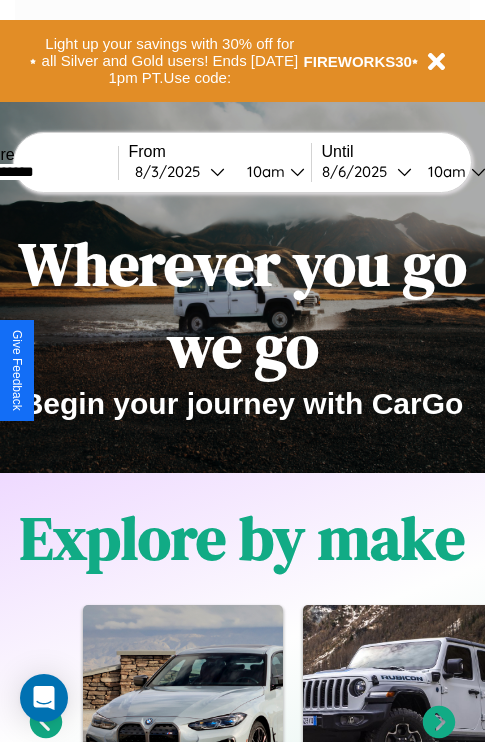 click on "10am" at bounding box center [263, 171] 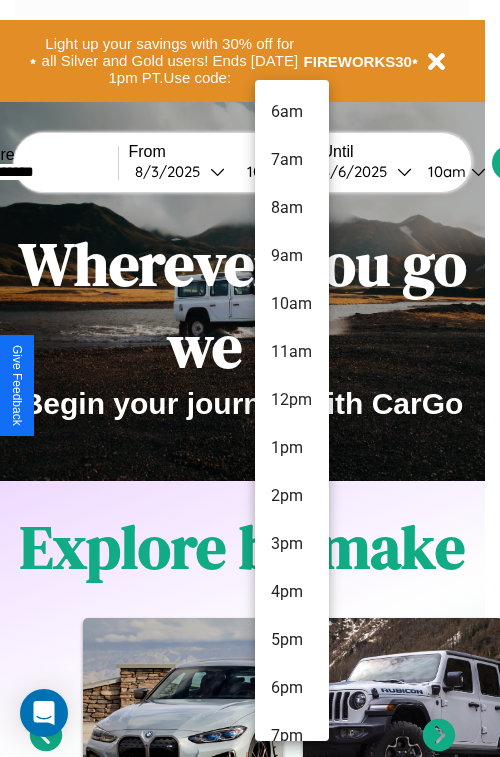 scroll, scrollTop: 163, scrollLeft: 0, axis: vertical 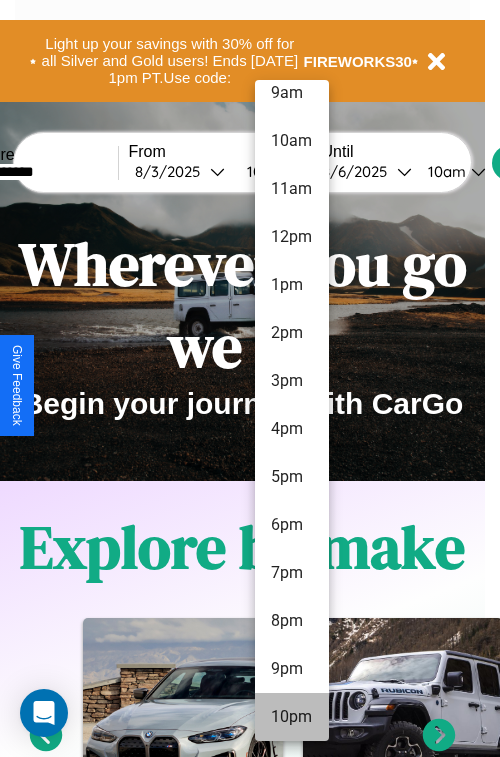 click on "10pm" at bounding box center [292, 717] 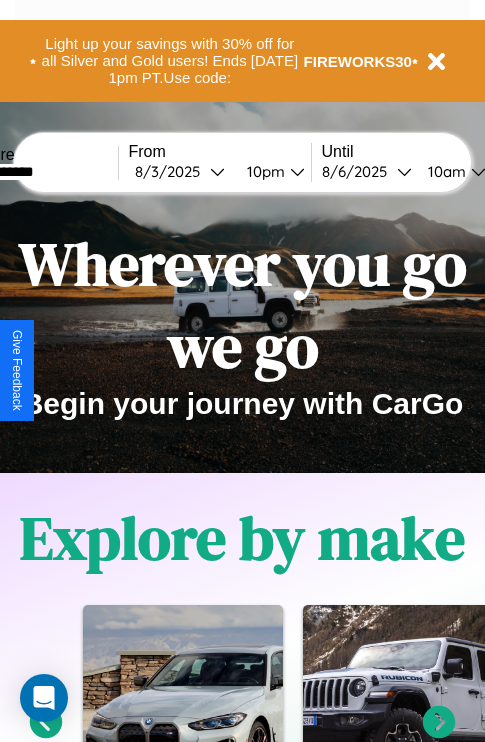 click on "10am" at bounding box center [444, 171] 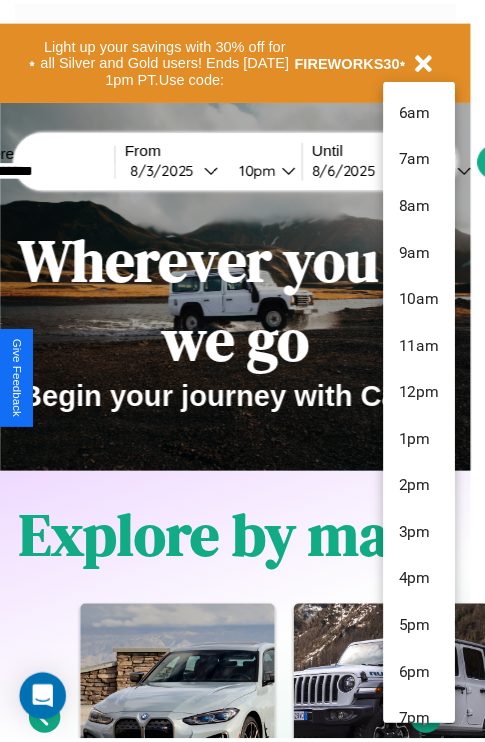 scroll, scrollTop: 115, scrollLeft: 0, axis: vertical 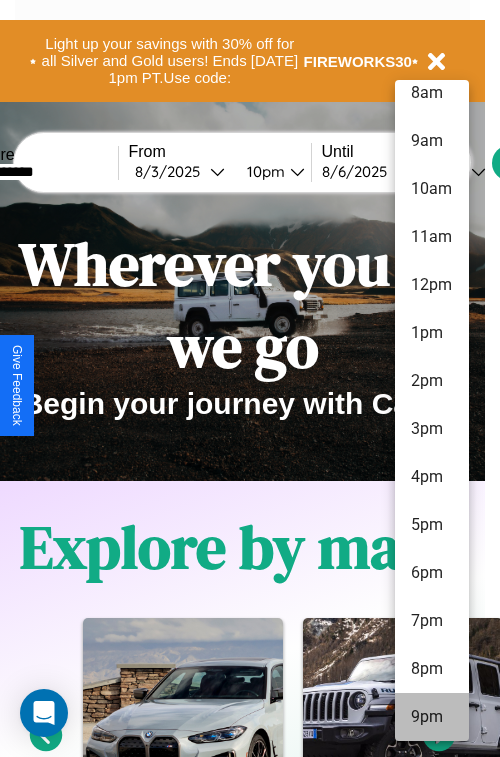 click on "9pm" at bounding box center [432, 717] 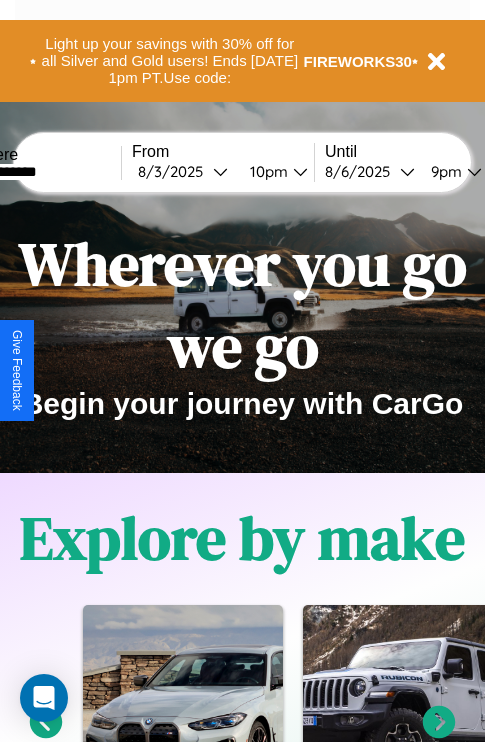 scroll, scrollTop: 0, scrollLeft: 65, axis: horizontal 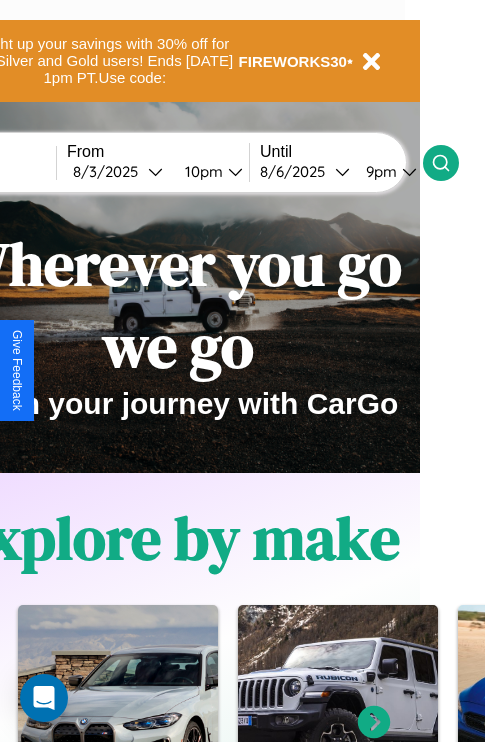 click 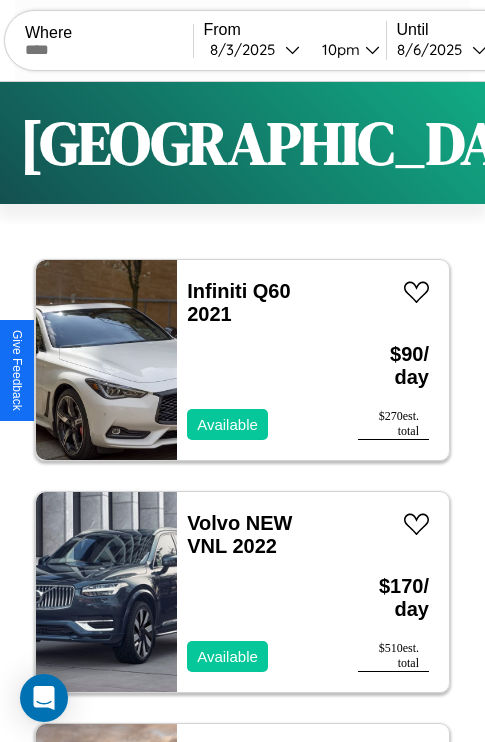 scroll, scrollTop: 95, scrollLeft: 0, axis: vertical 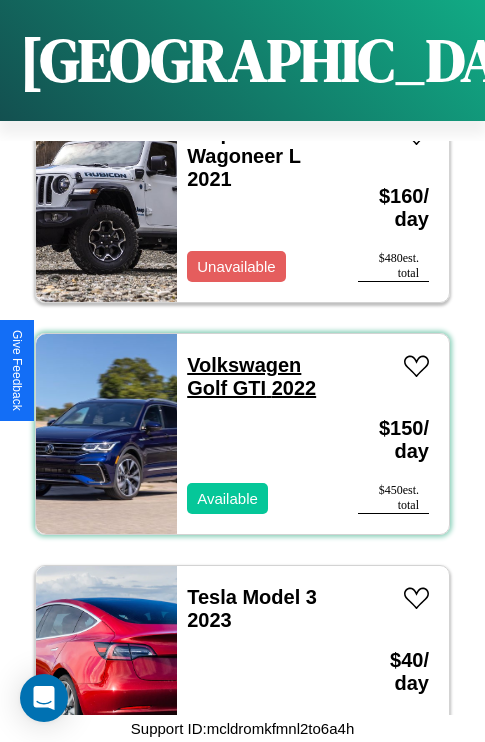click on "Volkswagen   Golf GTI   2022" at bounding box center [251, 376] 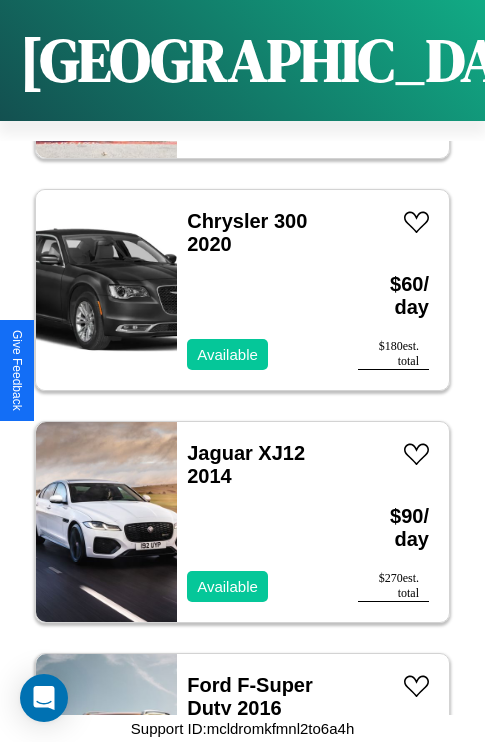 scroll, scrollTop: 4019, scrollLeft: 0, axis: vertical 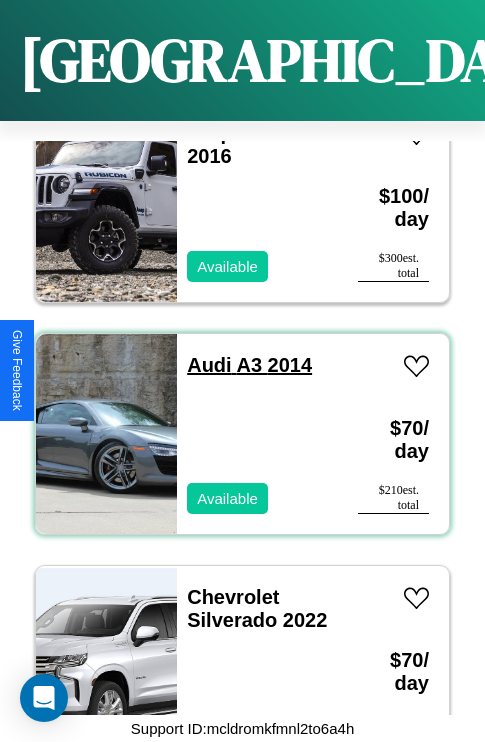 click on "Audi   A3   2014" at bounding box center (249, 365) 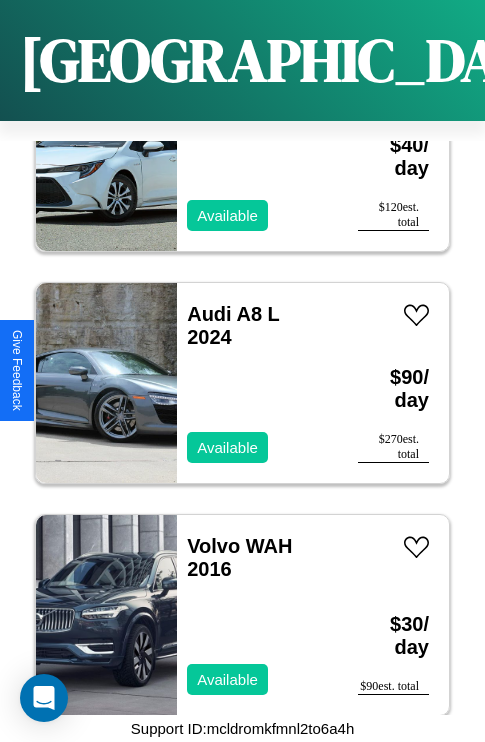 scroll, scrollTop: 12371, scrollLeft: 0, axis: vertical 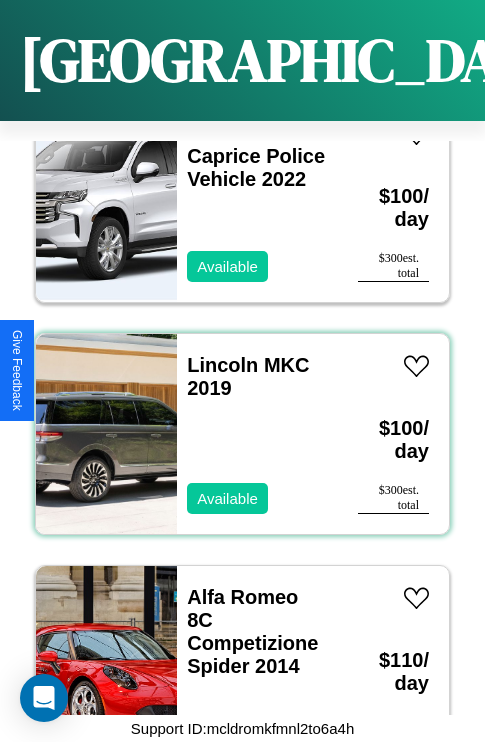 click on "Lincoln   MKC   2019 Available" at bounding box center (257, 434) 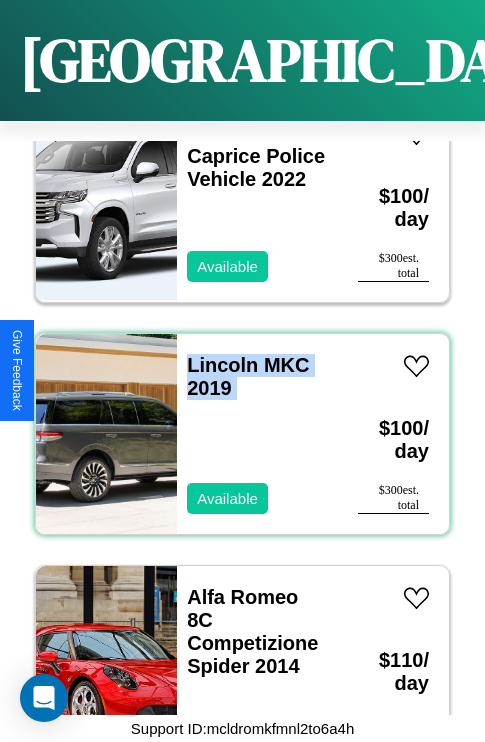 click on "Lincoln   MKC   2019 Available" at bounding box center (257, 434) 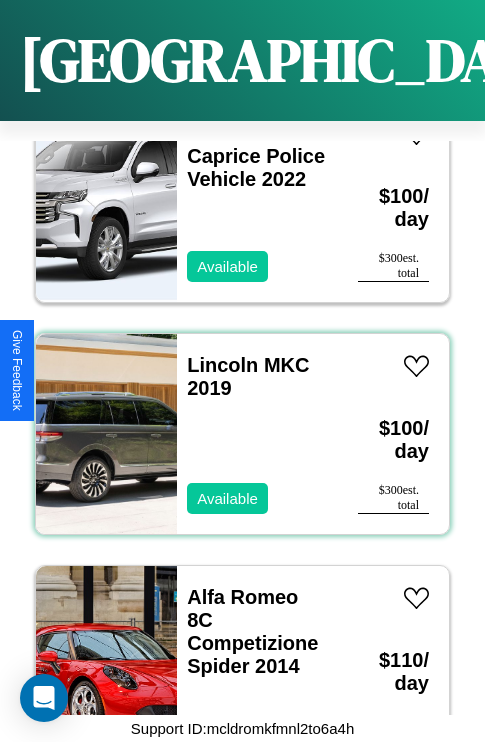 click on "Lincoln   MKC   2019 Available" at bounding box center [257, 434] 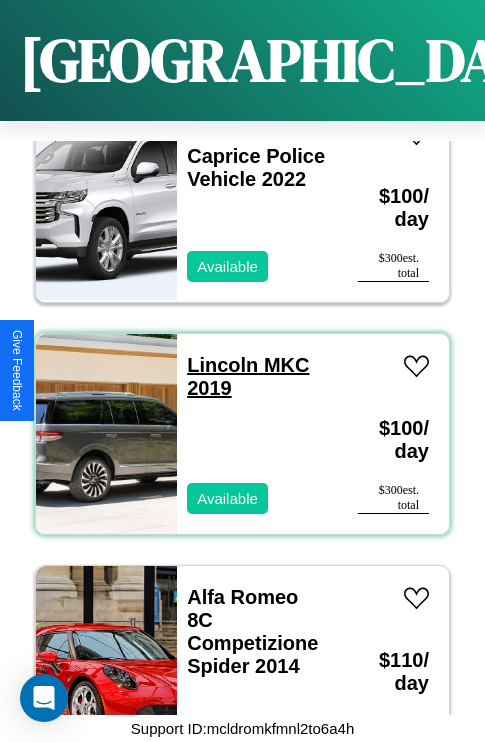 click on "Lincoln   MKC   2019" at bounding box center (248, 376) 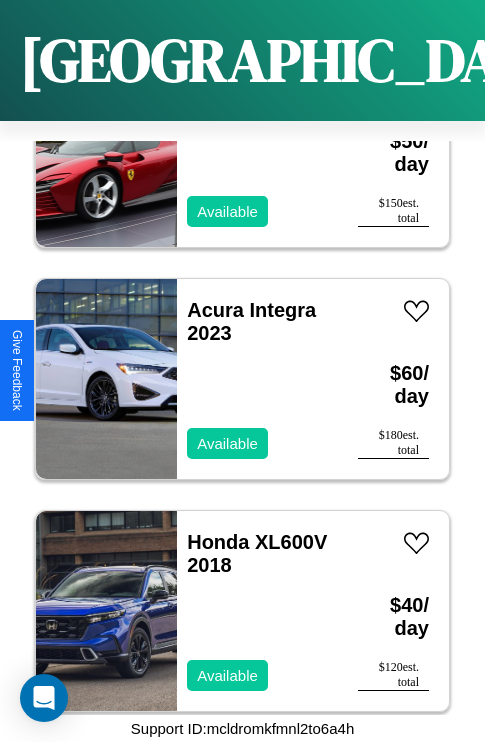 scroll, scrollTop: 34022, scrollLeft: 0, axis: vertical 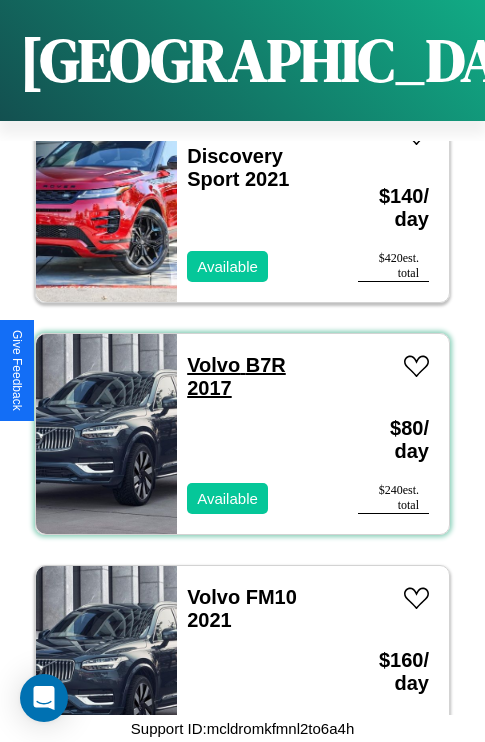 click on "Volvo   B7R   2017" at bounding box center [236, 376] 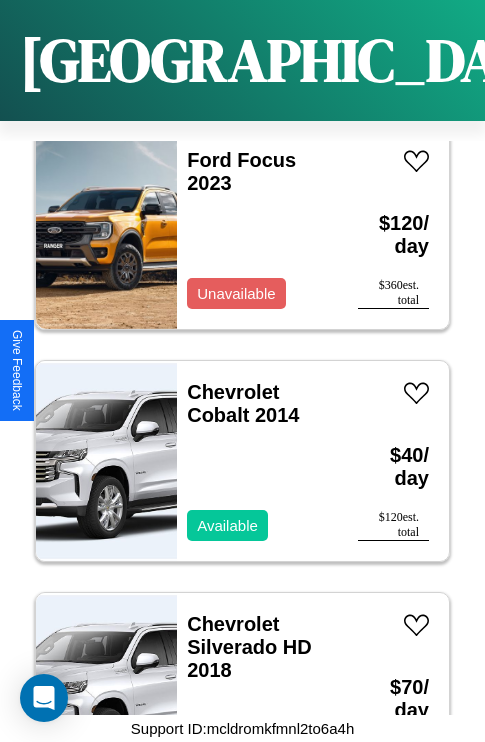 scroll, scrollTop: 9587, scrollLeft: 0, axis: vertical 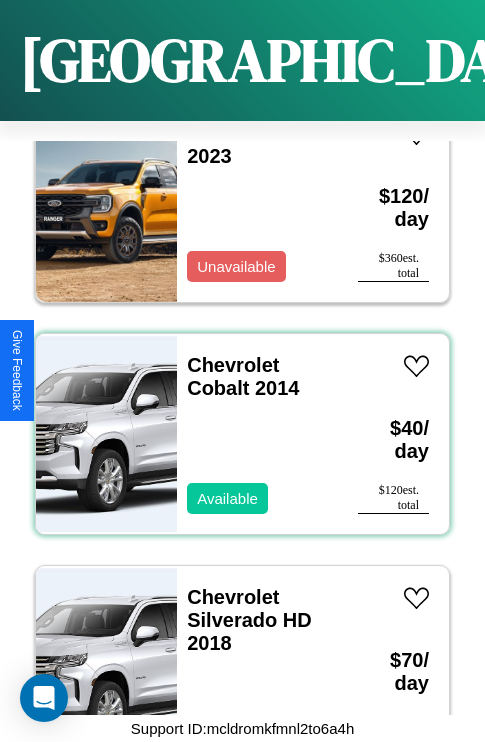 click on "Chevrolet   Cobalt   2014 Available" at bounding box center (257, 434) 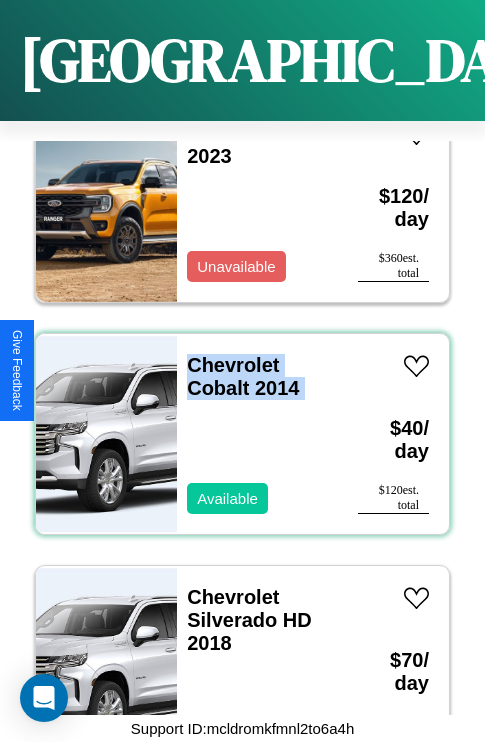 click on "Chevrolet   Cobalt   2014 Available" at bounding box center [257, 434] 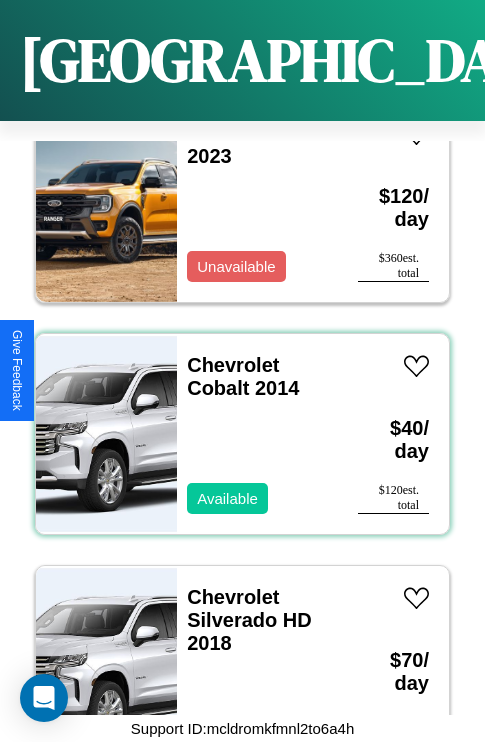 click on "Chevrolet   Cobalt   2014 Available" at bounding box center [257, 434] 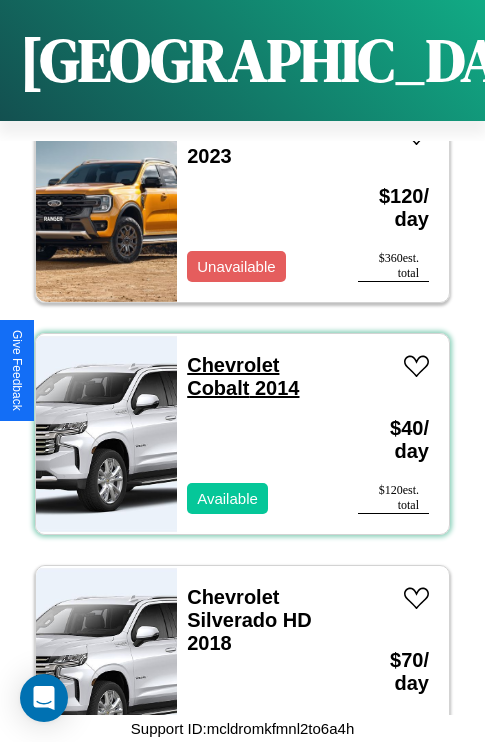 click on "Chevrolet   Cobalt   2014" at bounding box center (243, 376) 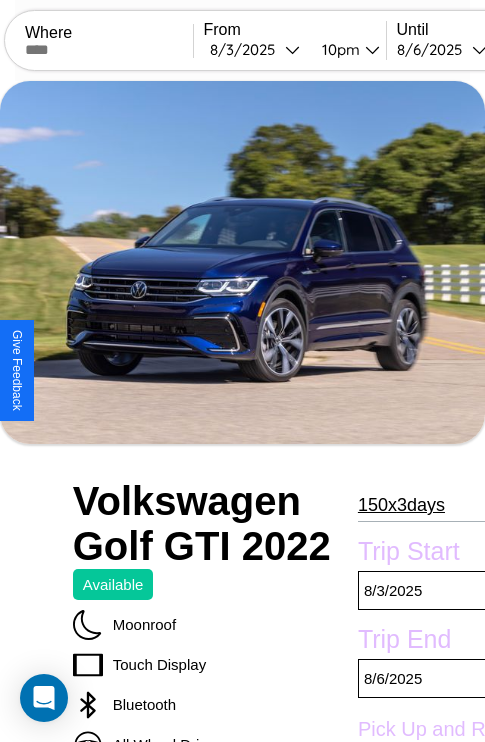 scroll, scrollTop: 1055, scrollLeft: 0, axis: vertical 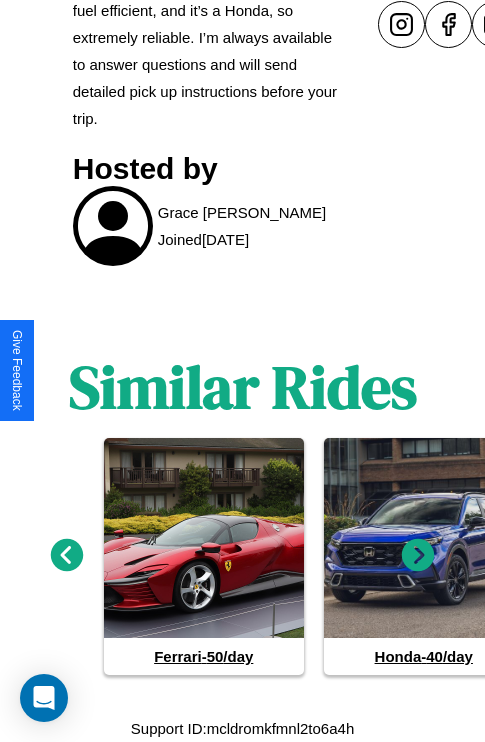 click 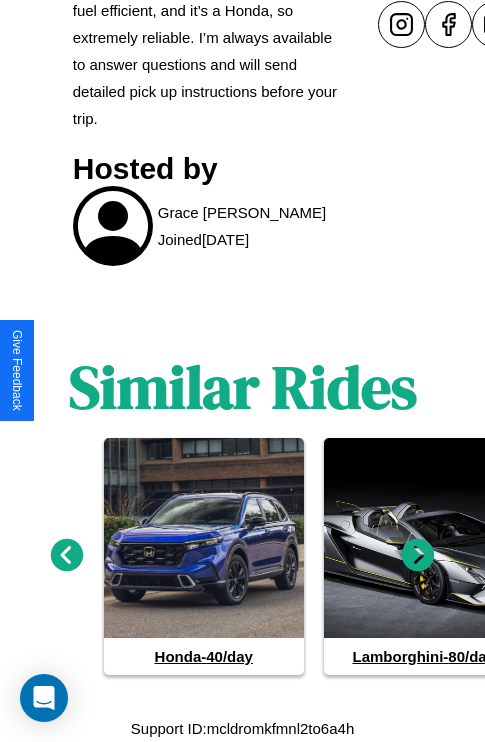 click 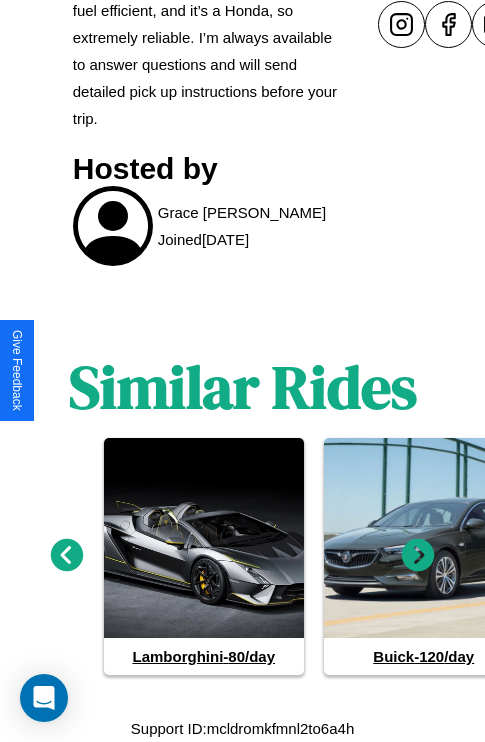 click 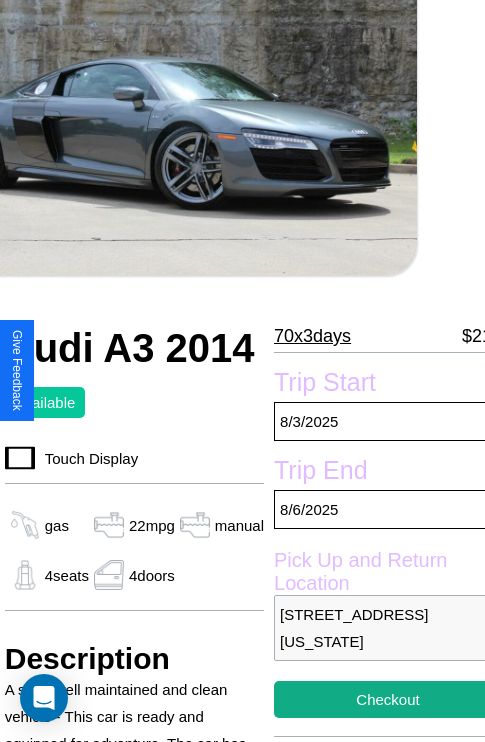scroll, scrollTop: 94, scrollLeft: 68, axis: both 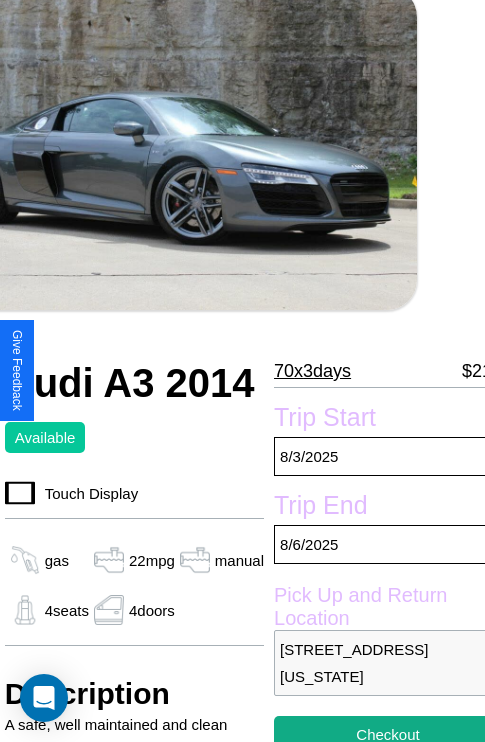click on "70  x  3  days" at bounding box center [312, 371] 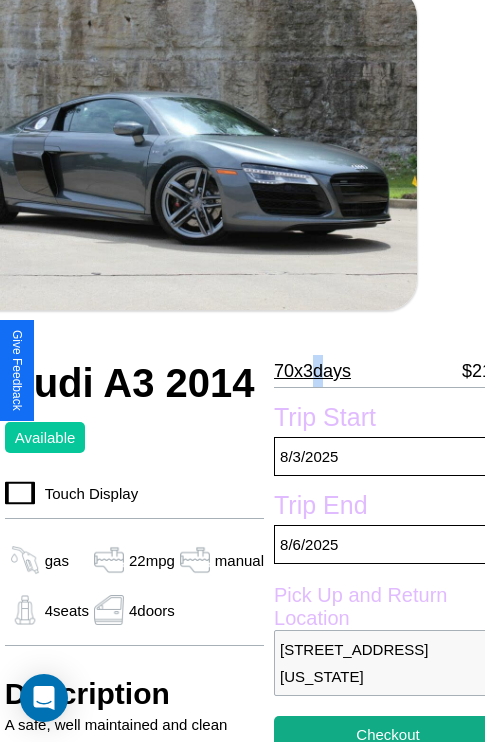 click on "70  x  3  days" at bounding box center (312, 371) 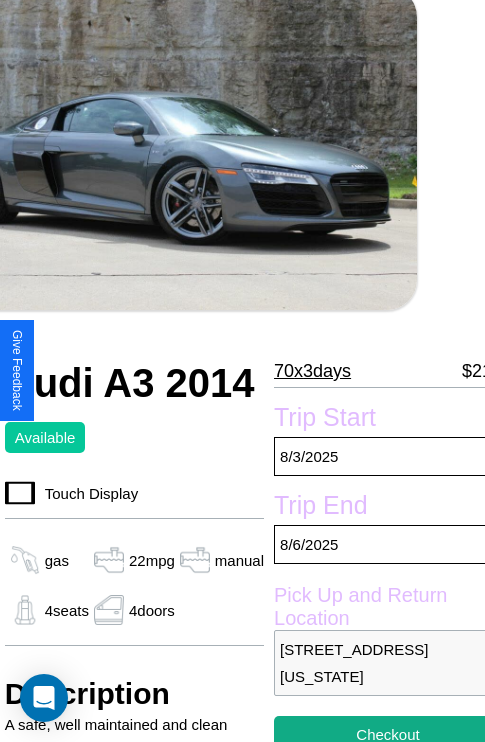 click on "70  x  3  days" at bounding box center (312, 371) 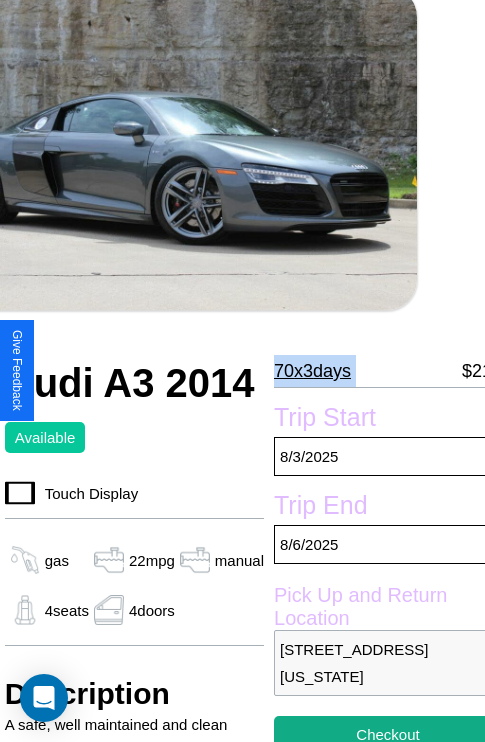 click on "70  x  3  days" at bounding box center (312, 371) 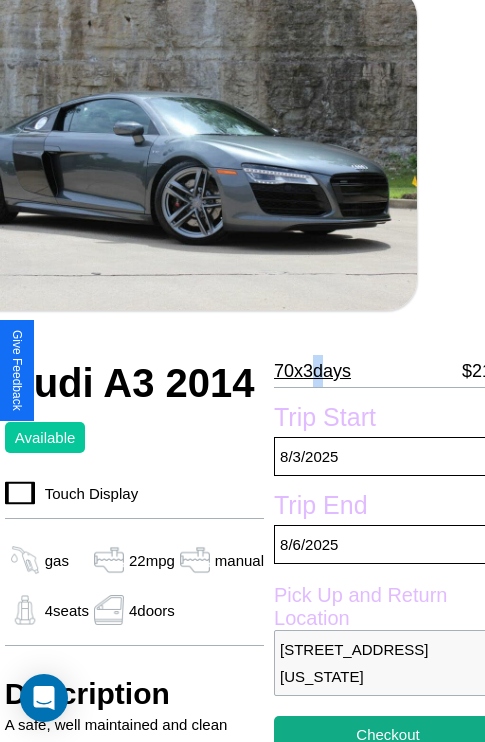 click on "70  x  3  days" at bounding box center [312, 371] 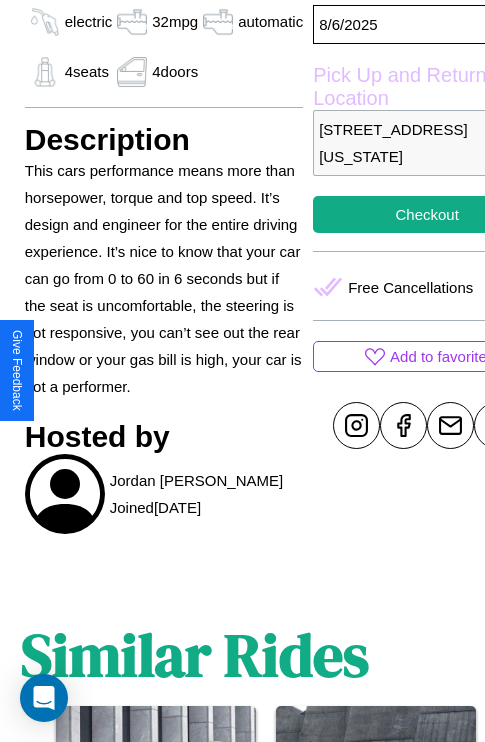 scroll, scrollTop: 643, scrollLeft: 76, axis: both 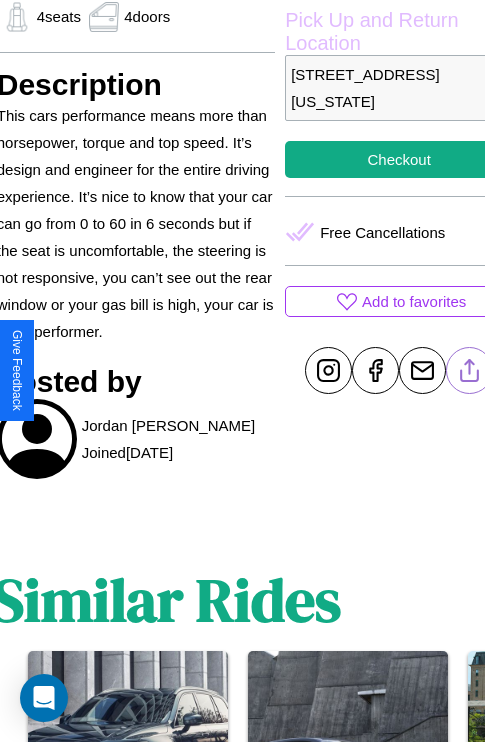 click 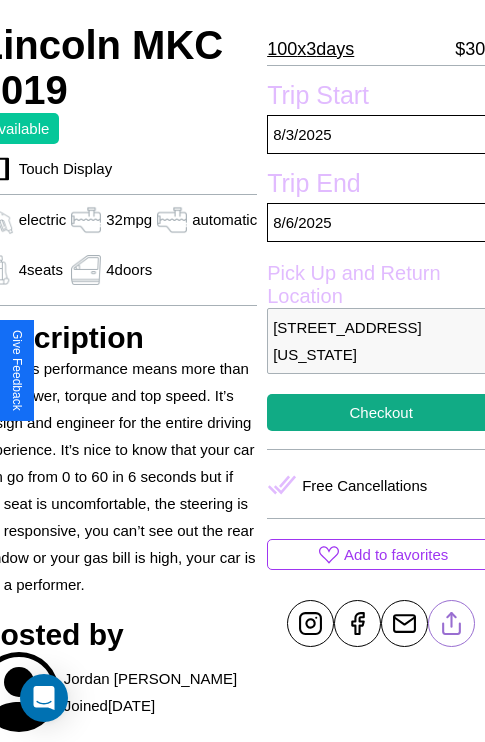 scroll, scrollTop: 360, scrollLeft: 96, axis: both 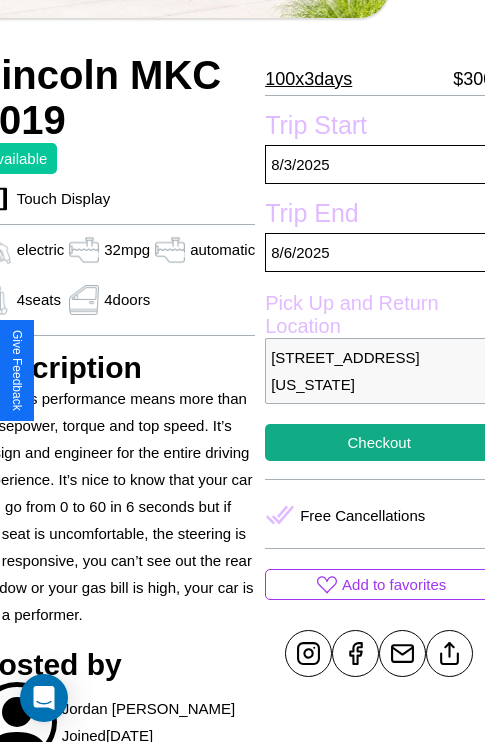 click on "9496 Main Street  Los Angeles California 95281 United States" at bounding box center (379, 371) 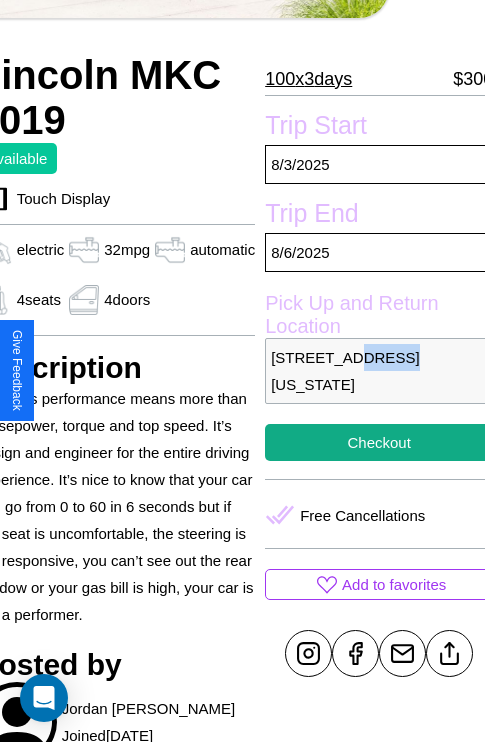 click on "9496 Main Street  Los Angeles California 95281 United States" at bounding box center [379, 371] 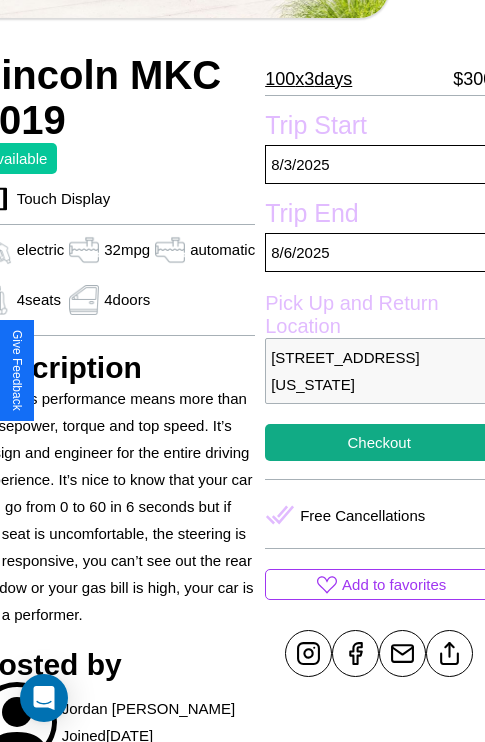 click on "9496 Main Street  Los Angeles California 95281 United States" at bounding box center (379, 371) 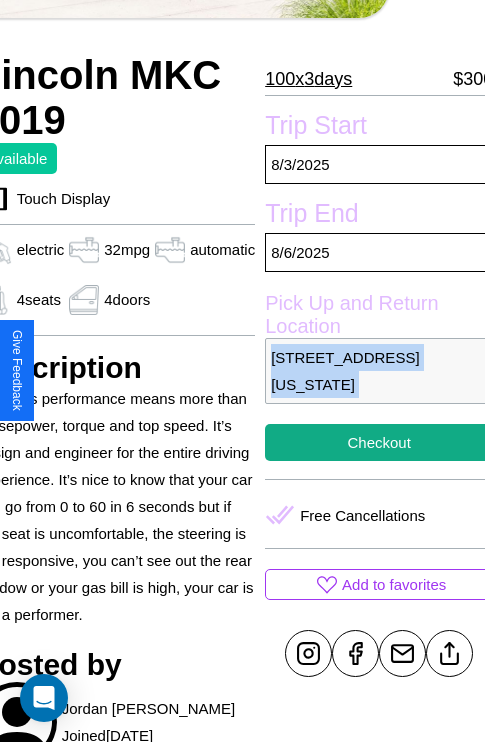 click on "9496 Main Street  Los Angeles California 95281 United States" at bounding box center [379, 371] 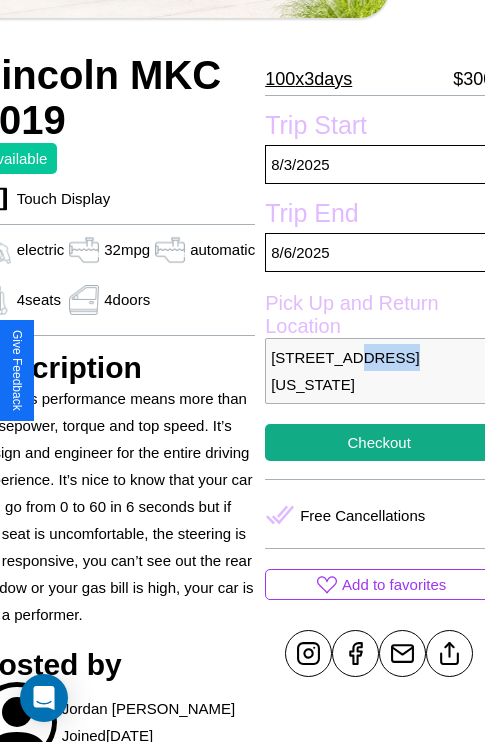 click on "9496 Main Street  Los Angeles California 95281 United States" at bounding box center (379, 371) 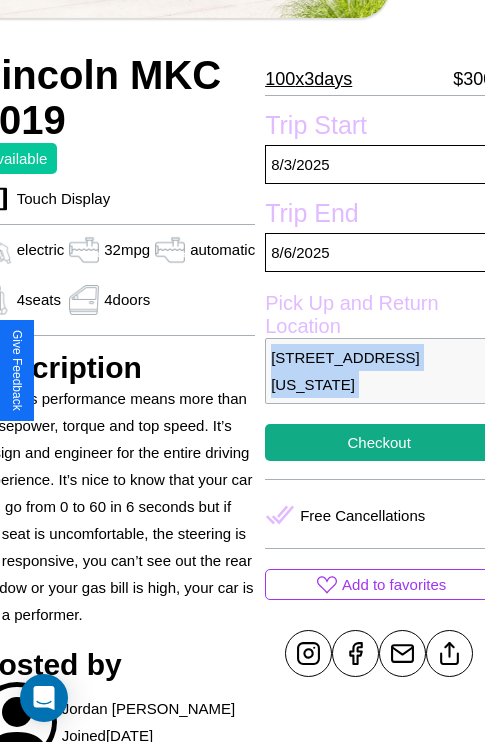 click on "9496 Main Street  Los Angeles California 95281 United States" at bounding box center (379, 371) 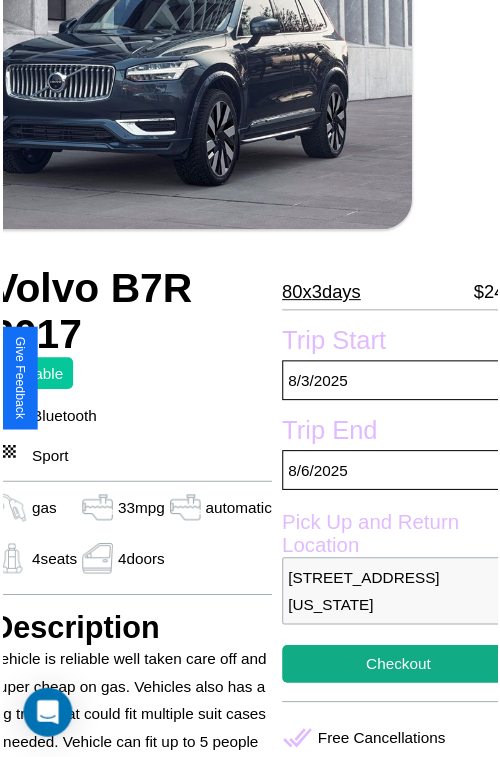 scroll, scrollTop: 160, scrollLeft: 84, axis: both 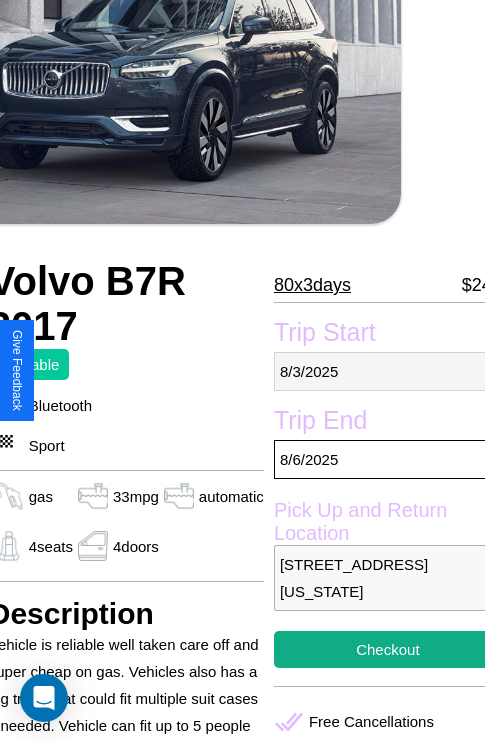 click on "[DATE]" at bounding box center [388, 371] 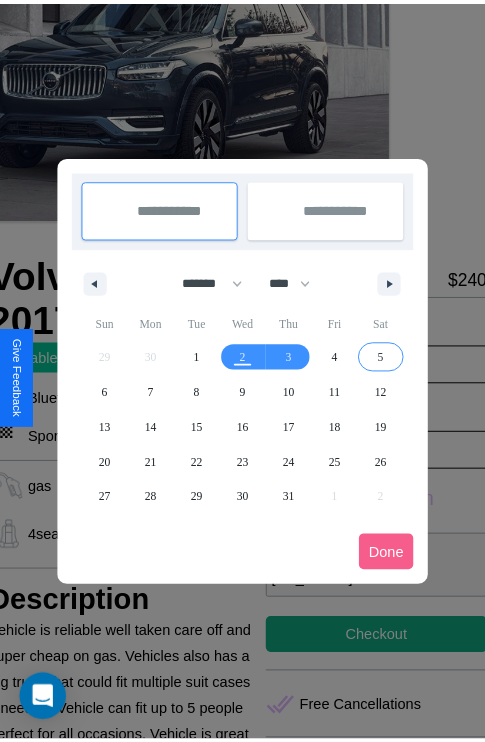 scroll, scrollTop: 0, scrollLeft: 84, axis: horizontal 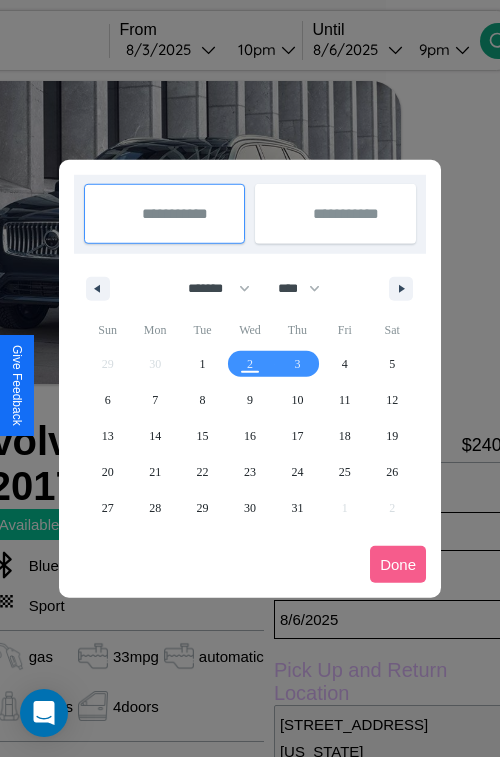 click at bounding box center [250, 378] 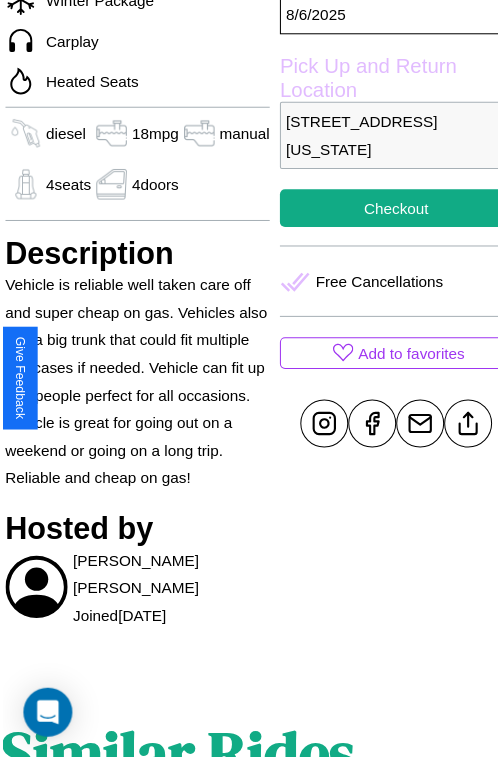 scroll, scrollTop: 576, scrollLeft: 72, axis: both 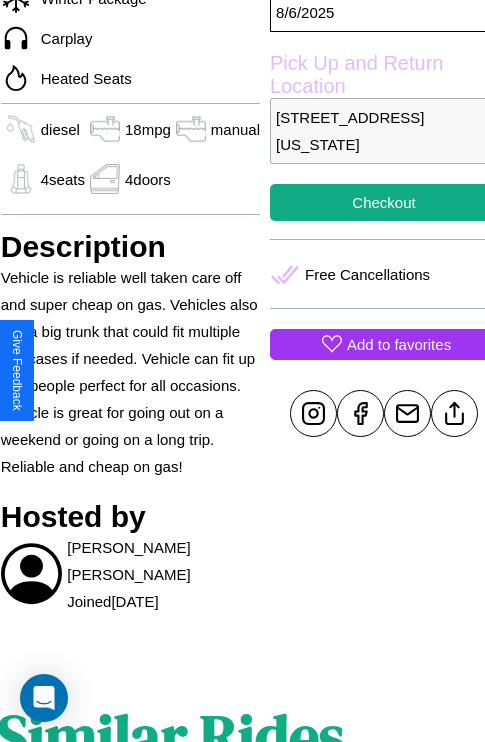 click on "Add to favorites" at bounding box center [399, 344] 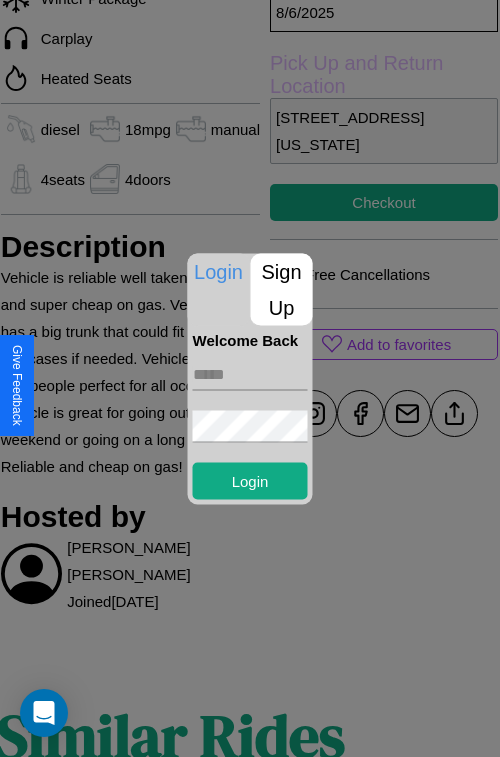 click at bounding box center (250, 374) 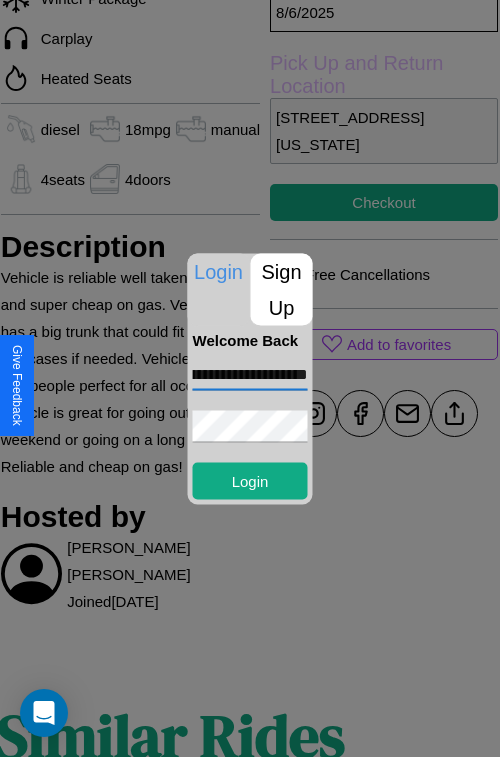 scroll, scrollTop: 0, scrollLeft: 97, axis: horizontal 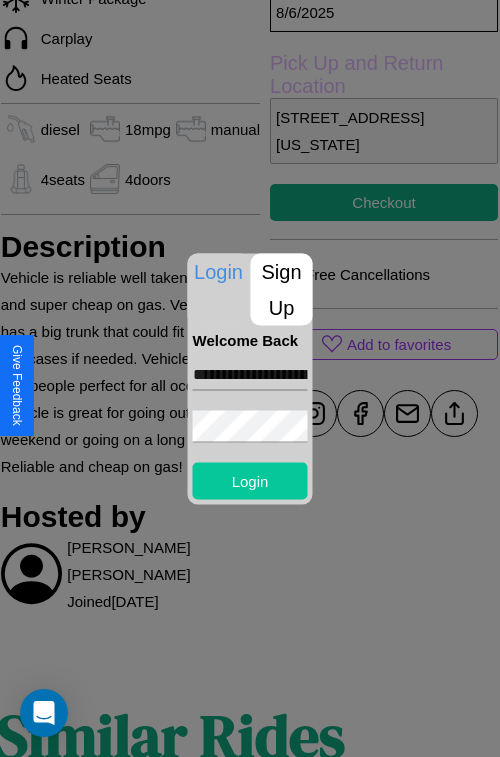click on "Login" at bounding box center [250, 480] 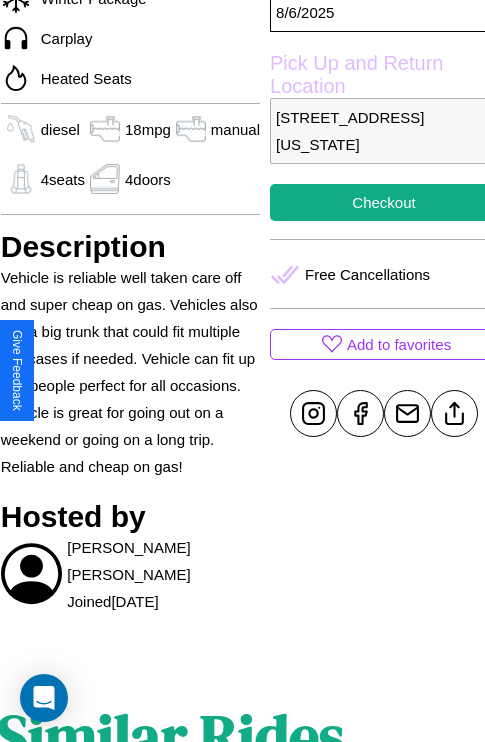 scroll, scrollTop: 576, scrollLeft: 72, axis: both 